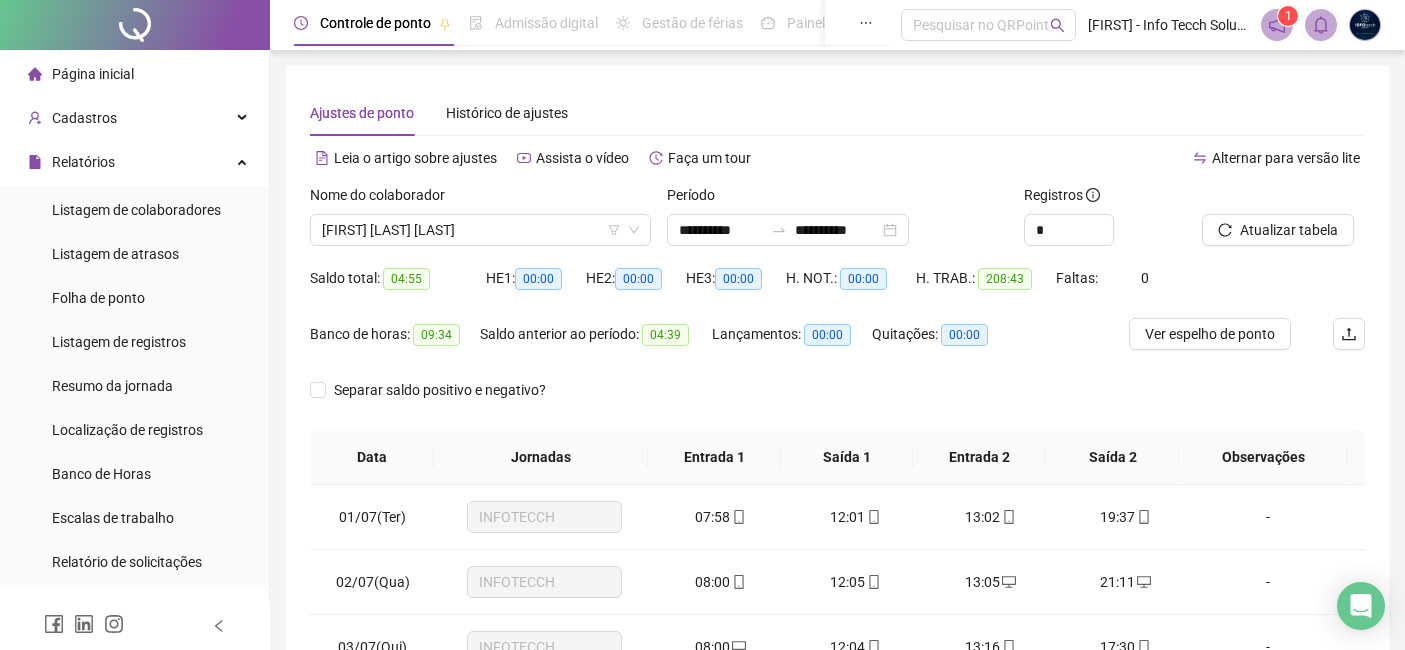 scroll, scrollTop: 0, scrollLeft: 0, axis: both 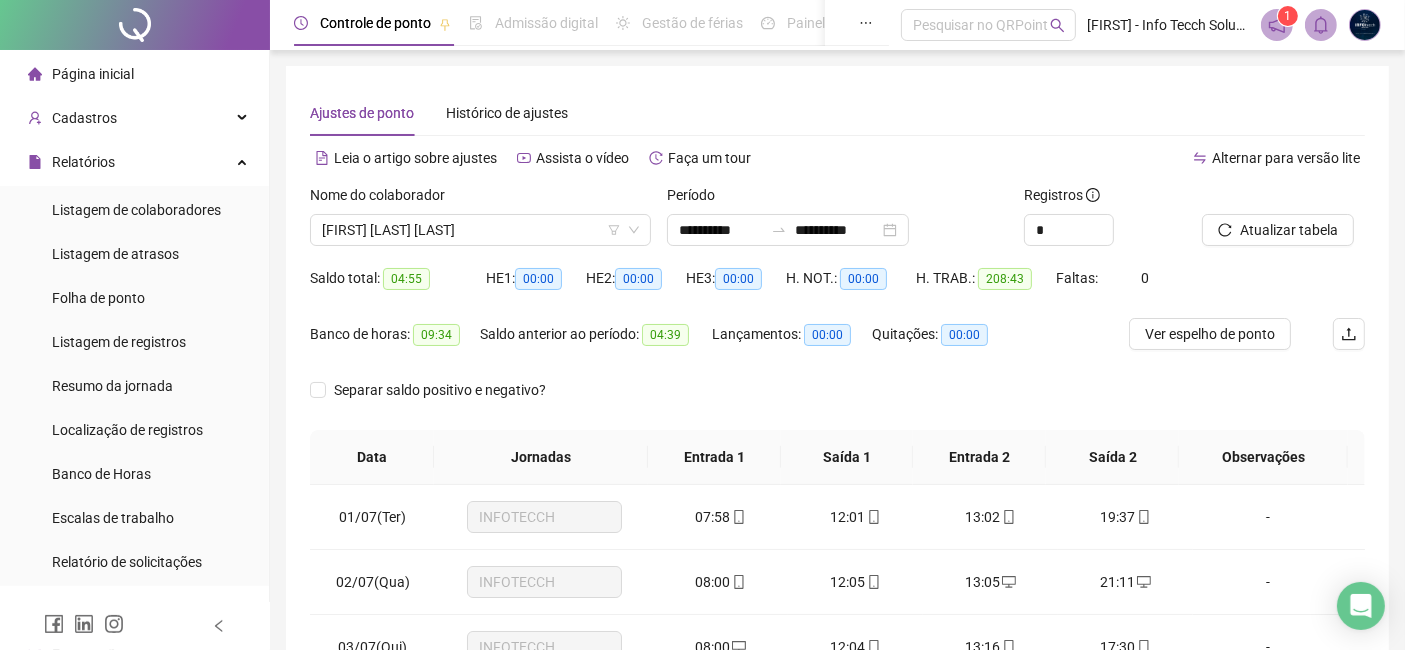 click on "**********" at bounding box center (837, 501) 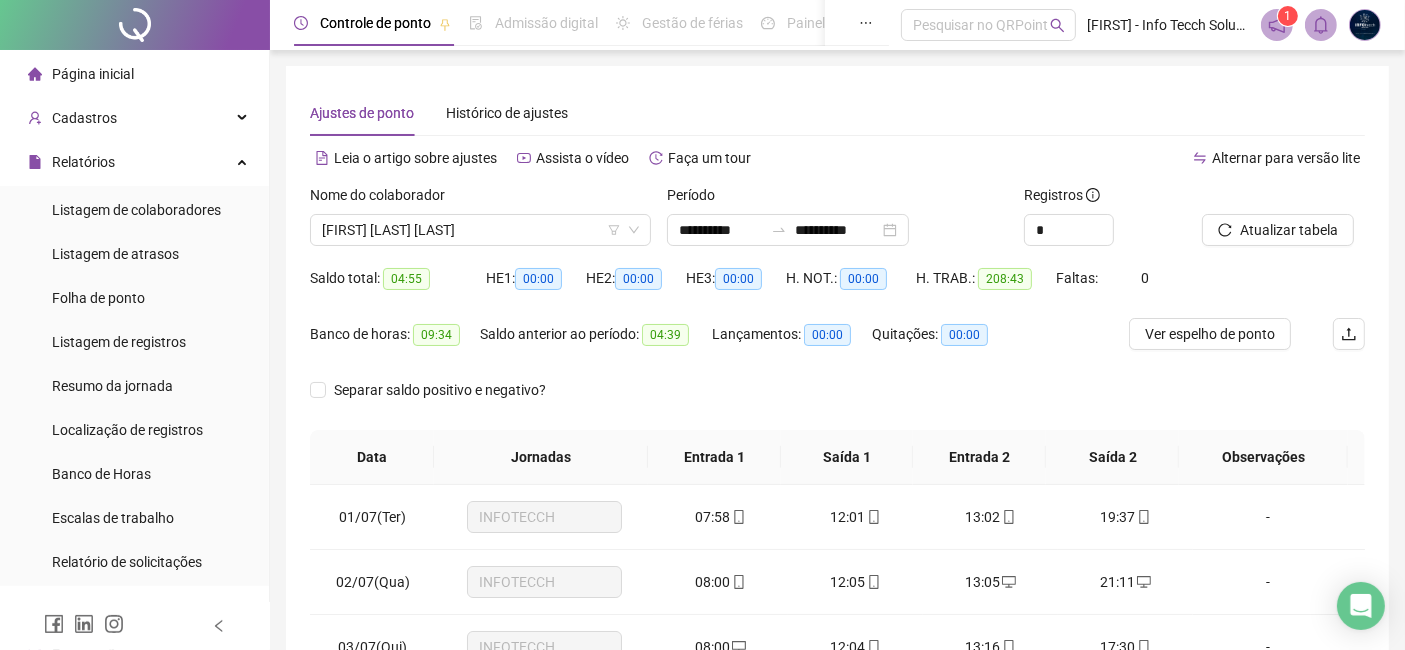 click 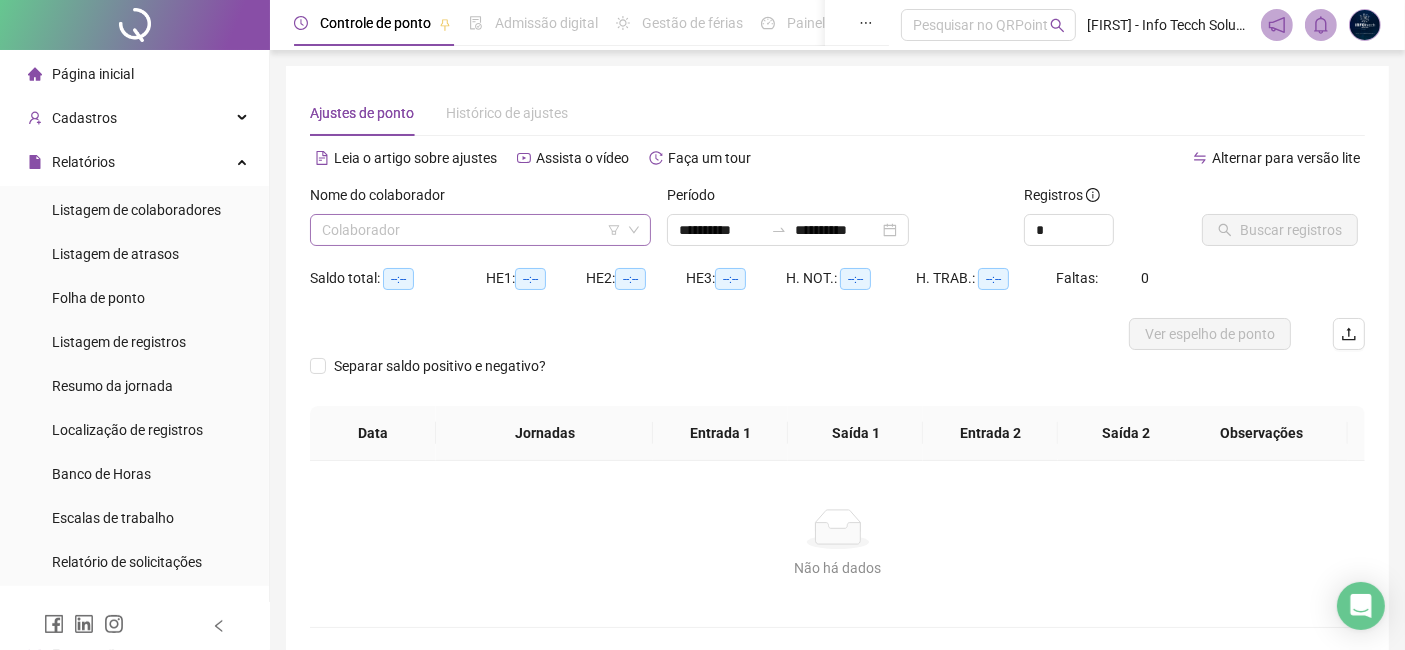 click at bounding box center (471, 230) 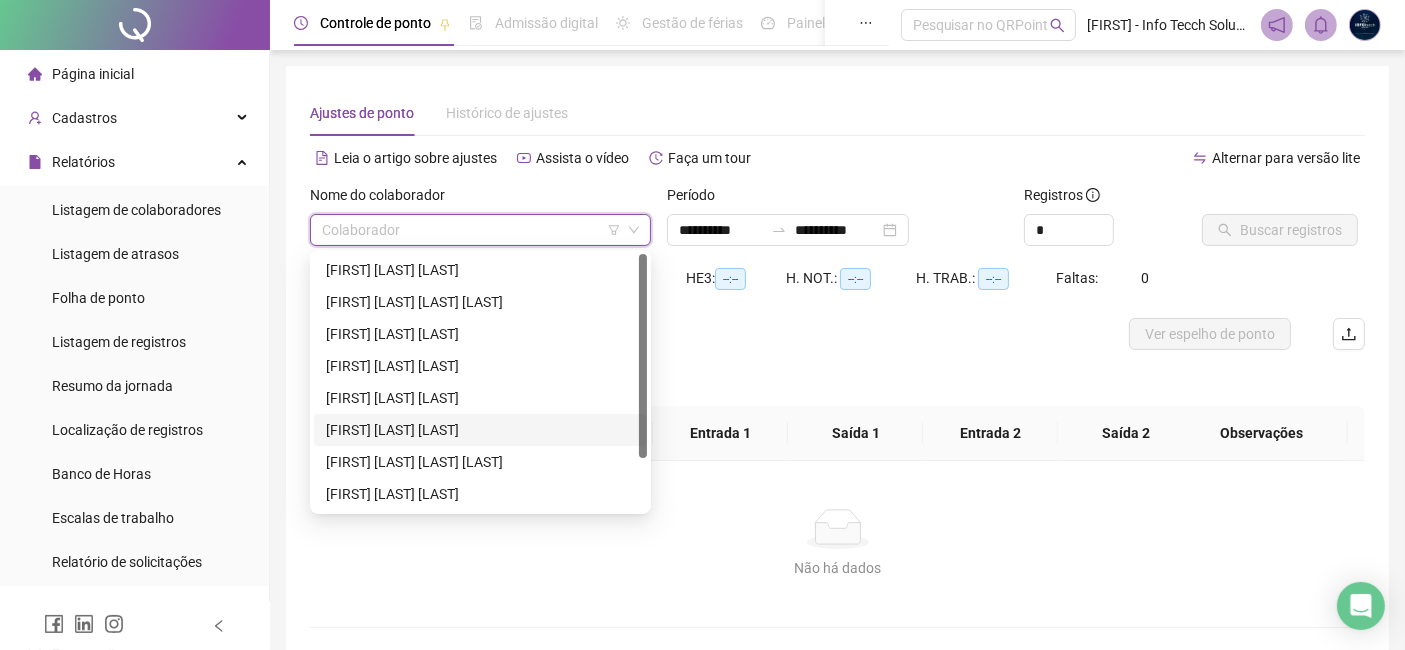 click on "[FIRST] [LAST] [LAST]" at bounding box center [480, 430] 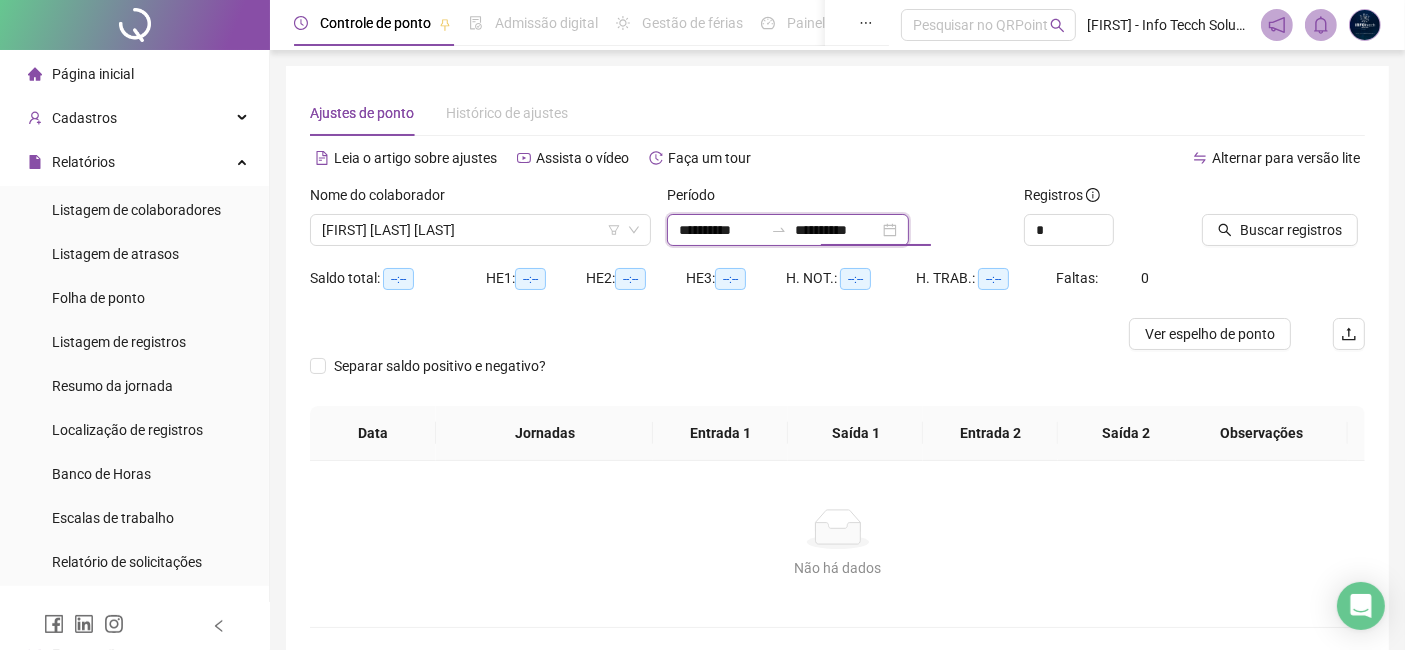 click on "**********" at bounding box center (837, 230) 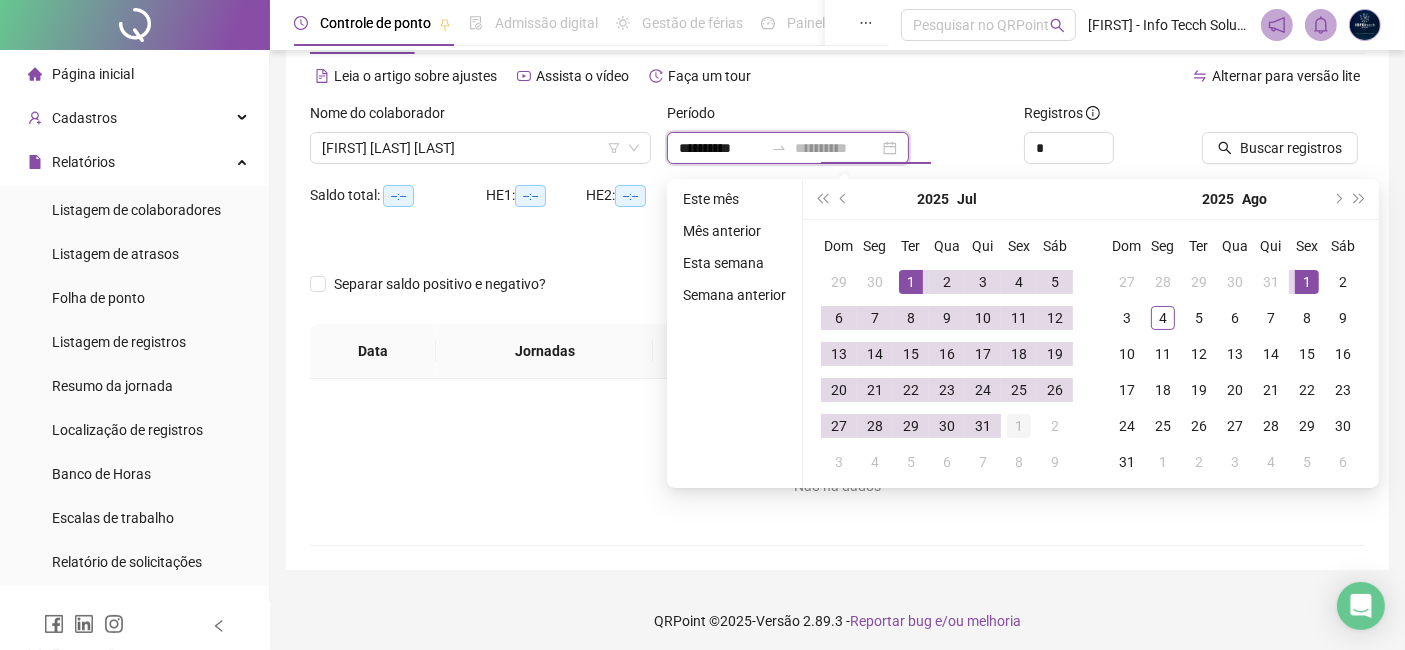 scroll, scrollTop: 86, scrollLeft: 0, axis: vertical 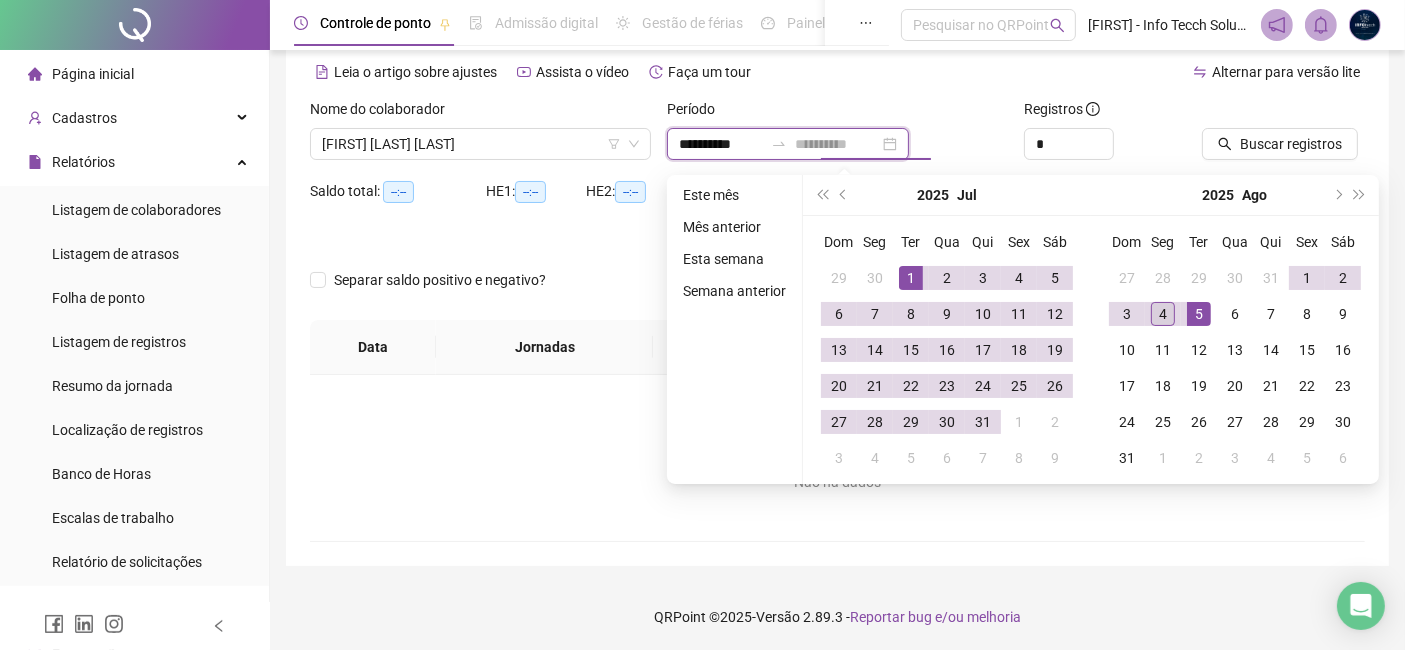 type on "**********" 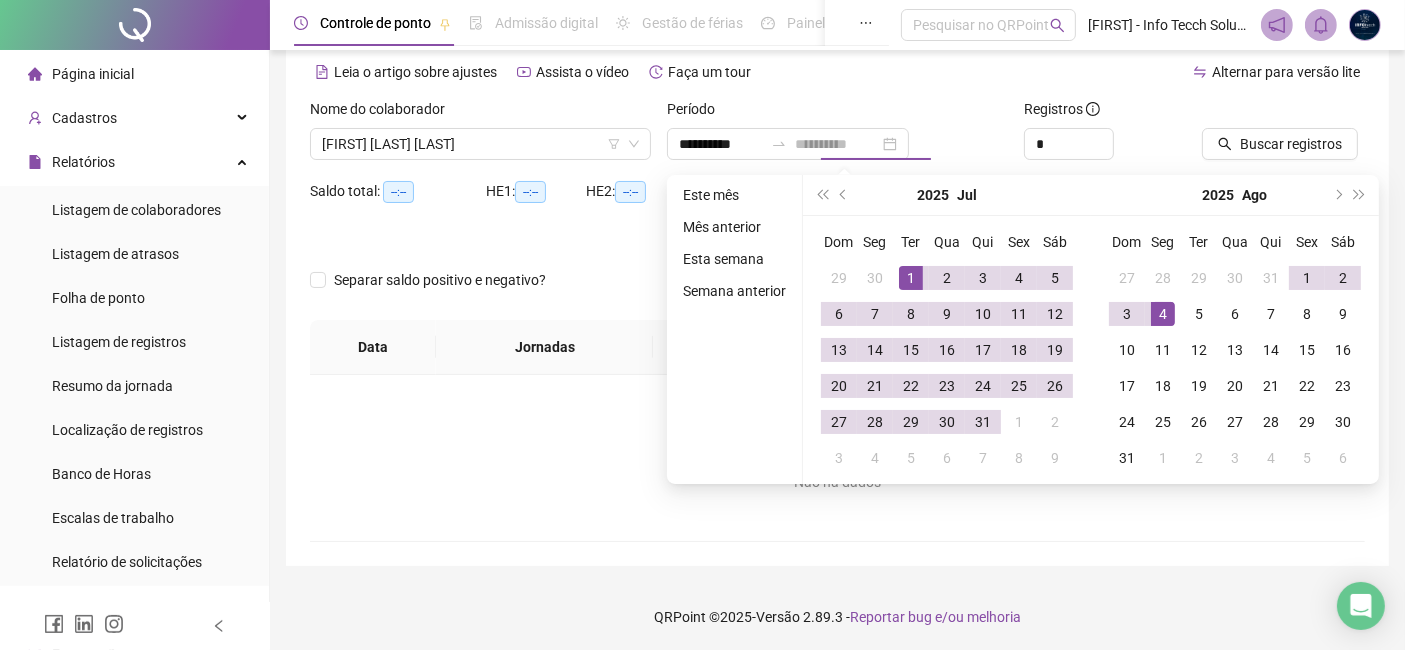 click on "4" at bounding box center (1163, 314) 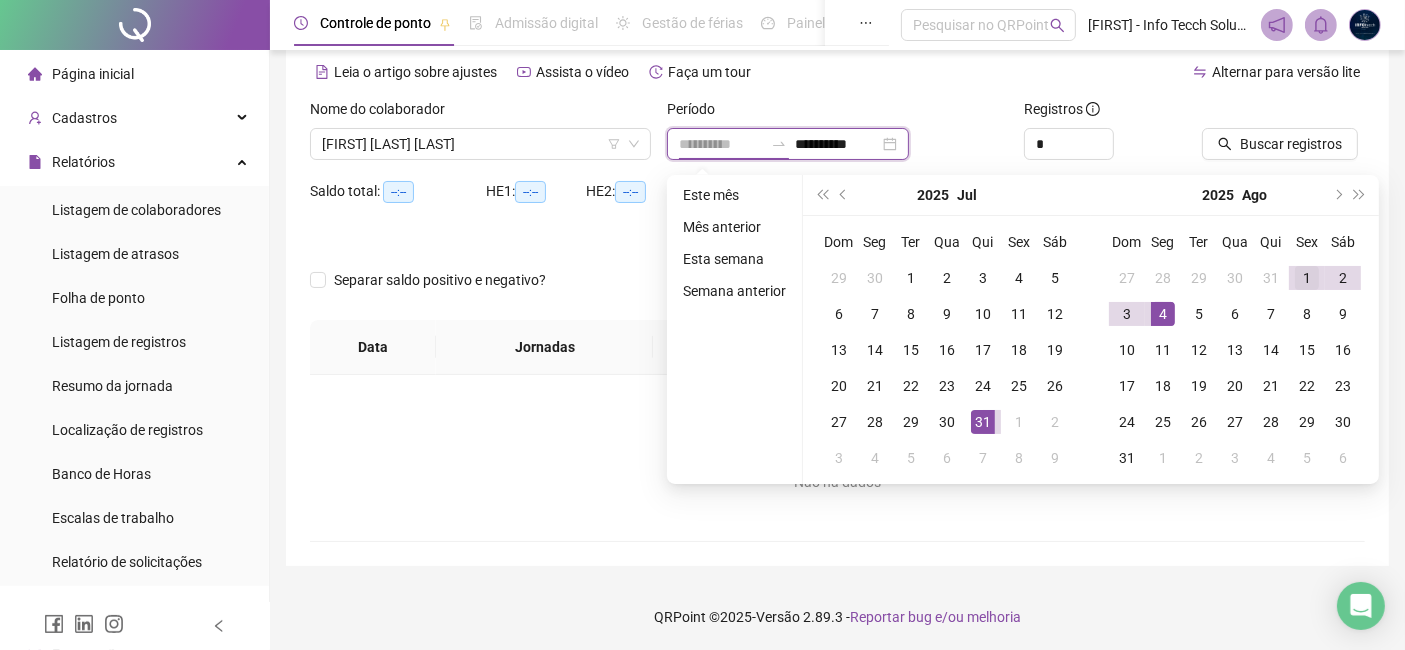 type on "**********" 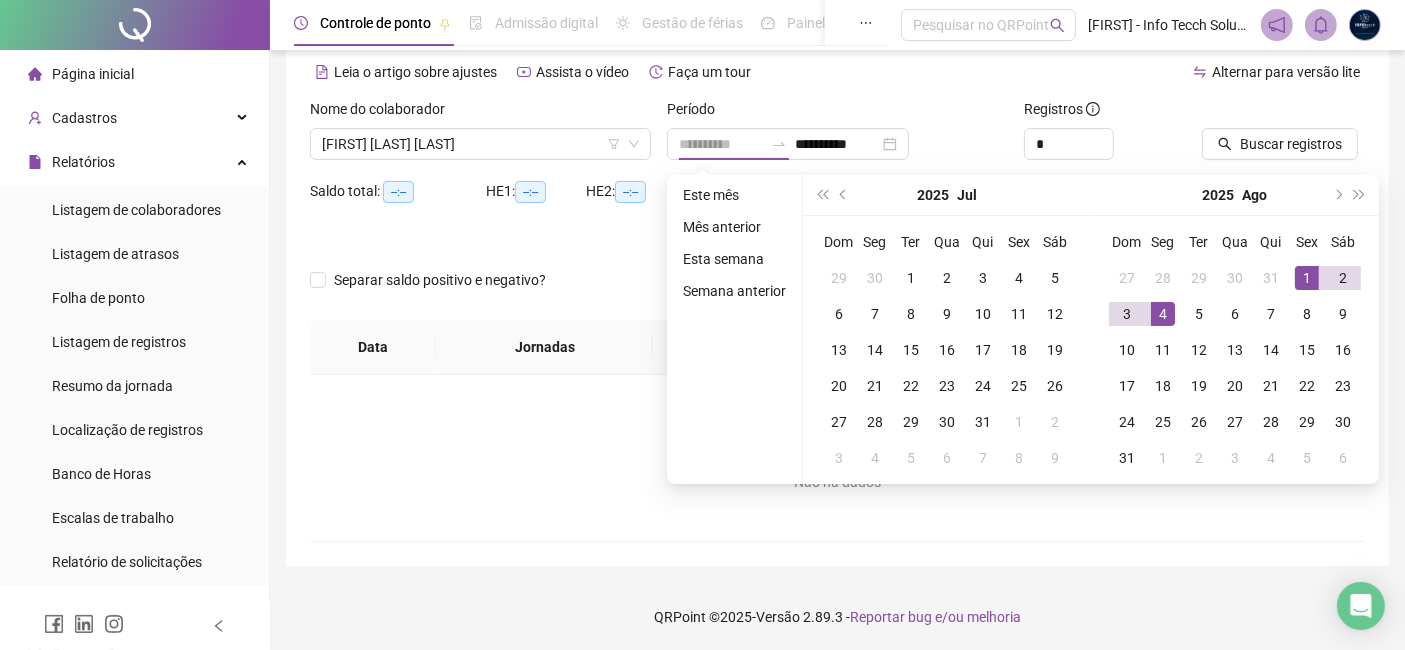 click on "1" at bounding box center (1307, 278) 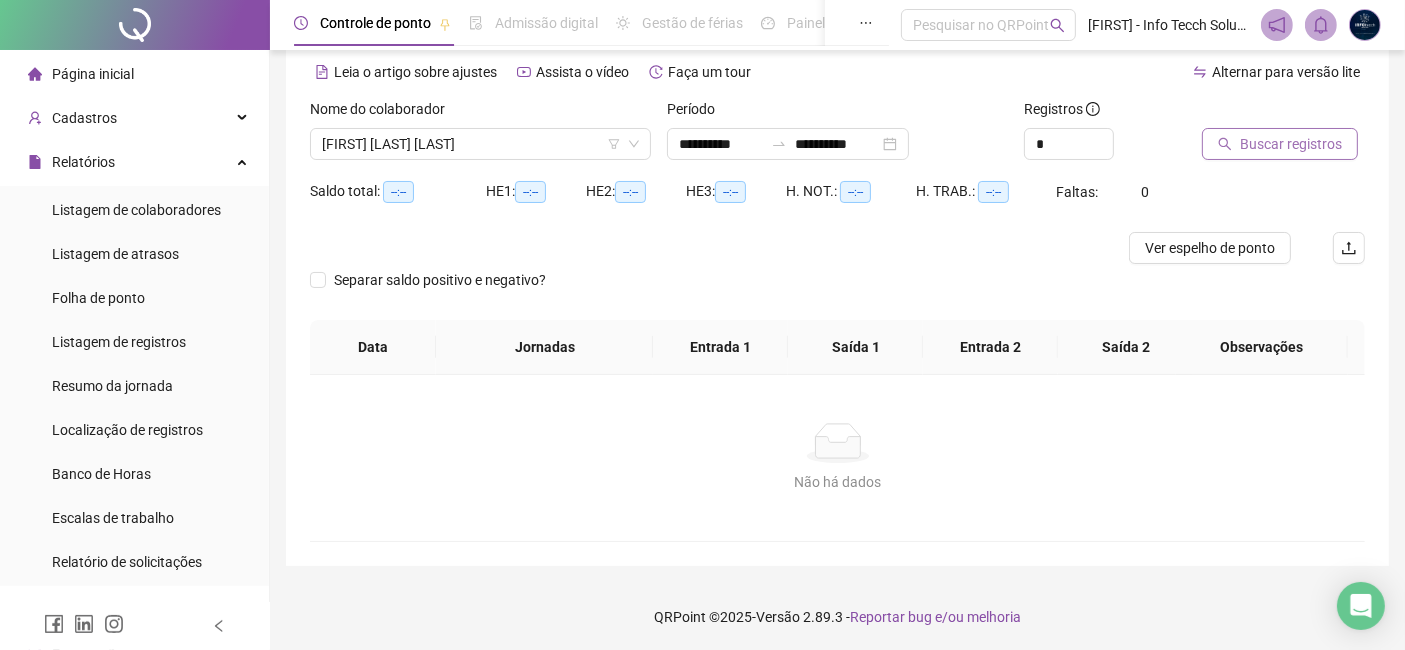 click on "Buscar registros" at bounding box center (1291, 144) 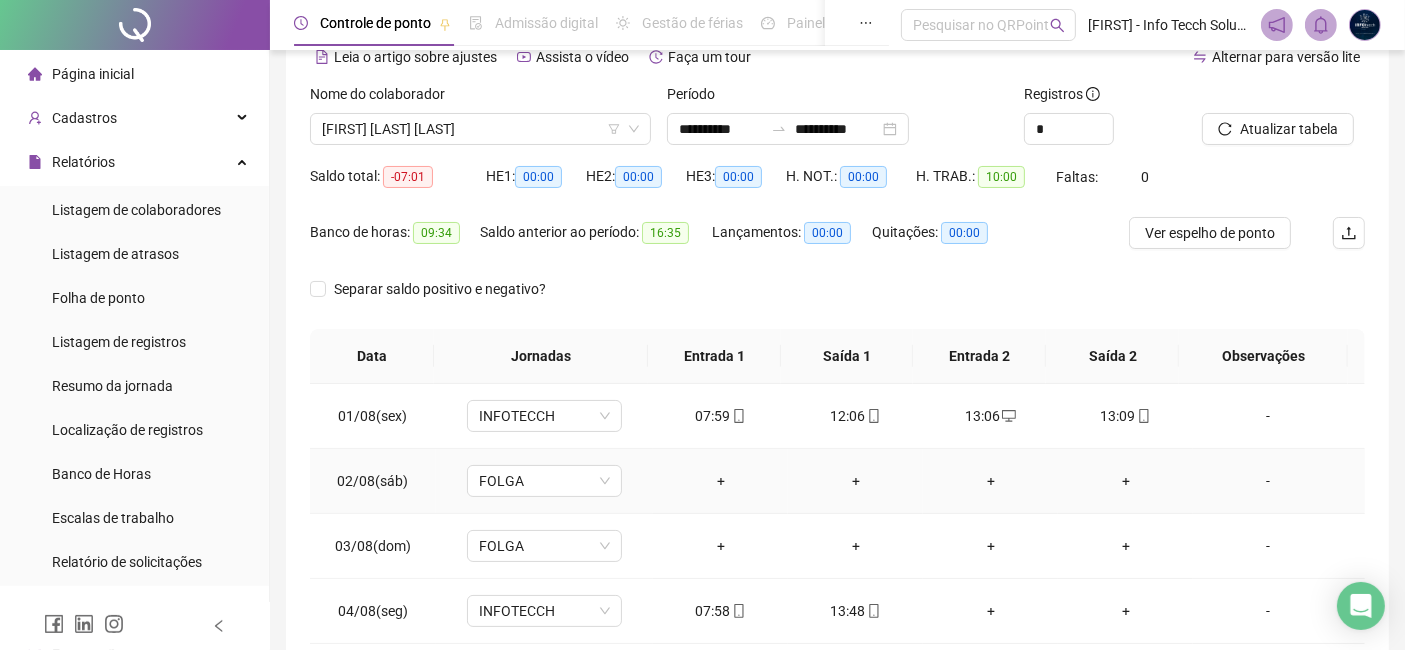 scroll, scrollTop: 202, scrollLeft: 0, axis: vertical 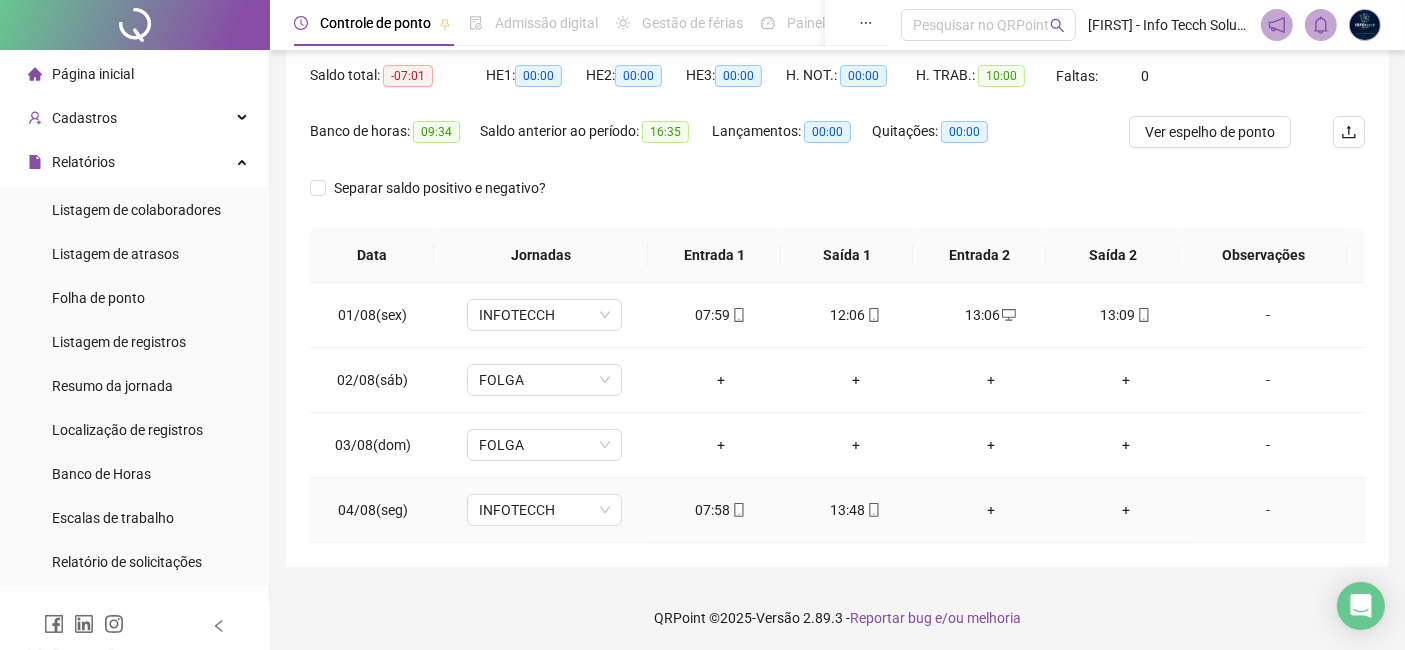 click on "13:48" at bounding box center [855, 510] 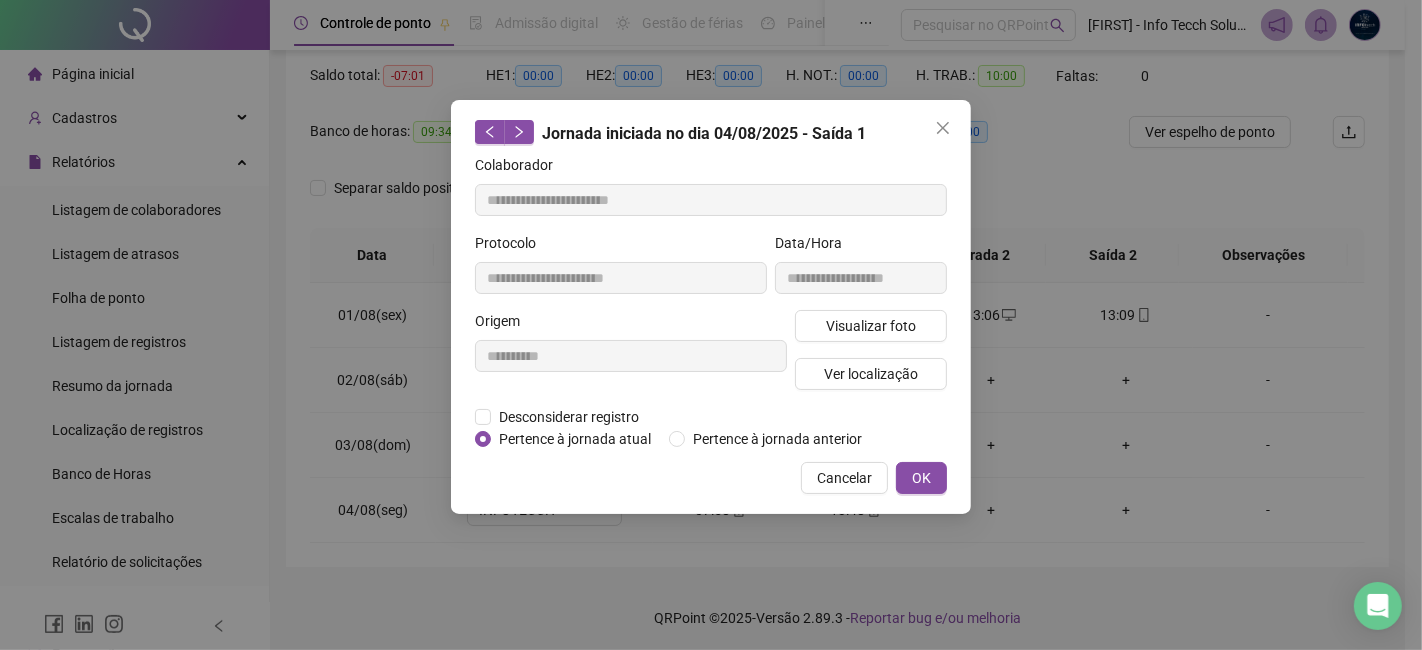 click on "**********" at bounding box center [711, 325] 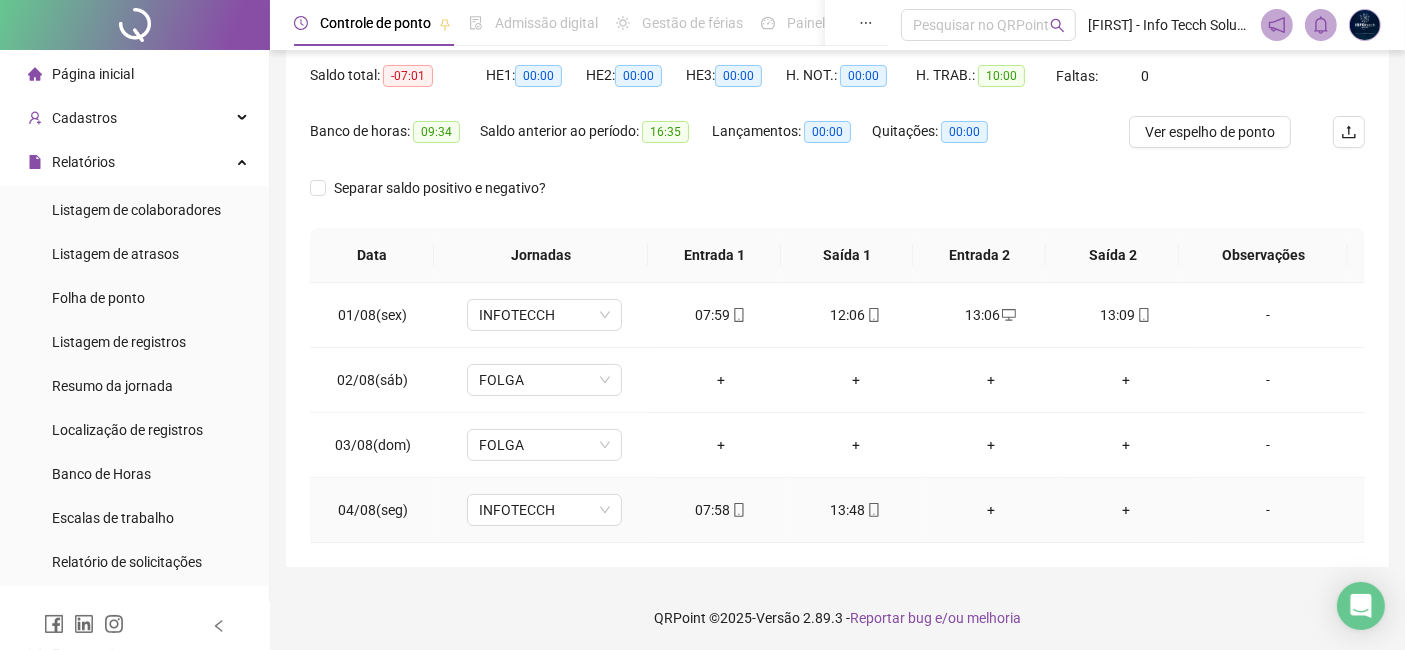 click on "13:48" at bounding box center [855, 510] 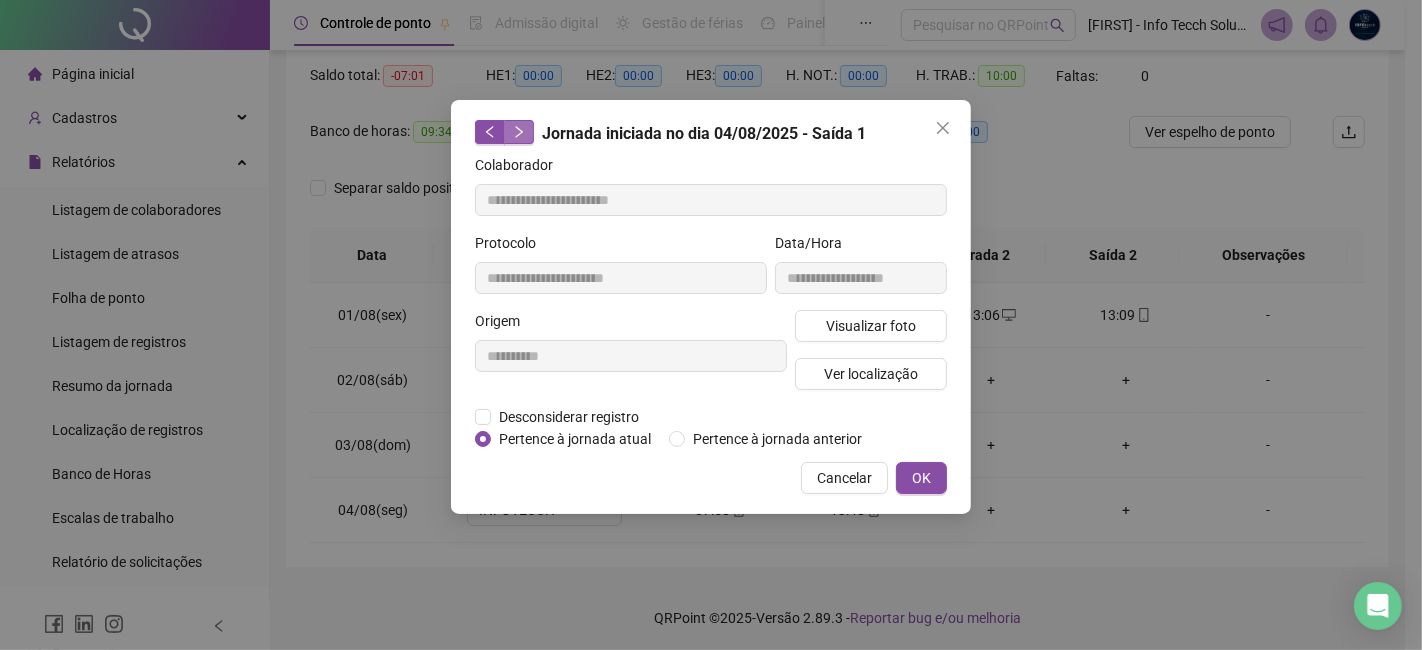 click 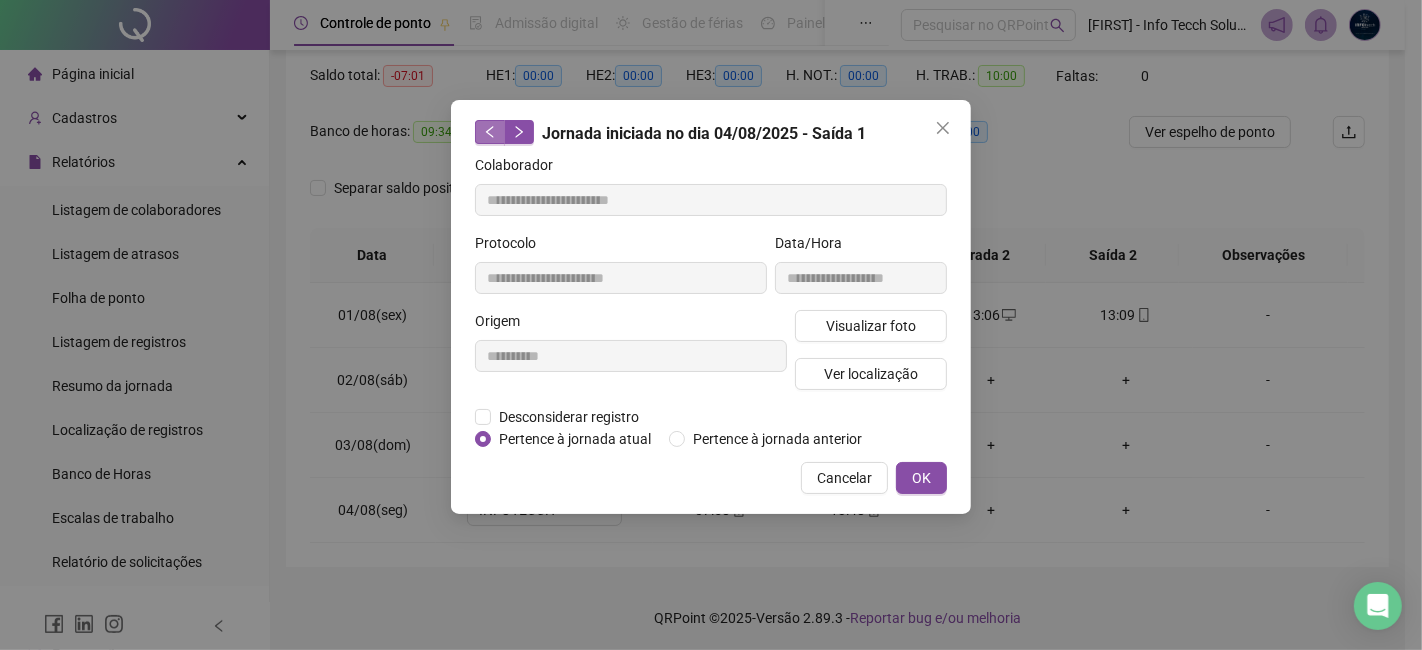 click at bounding box center [490, 132] 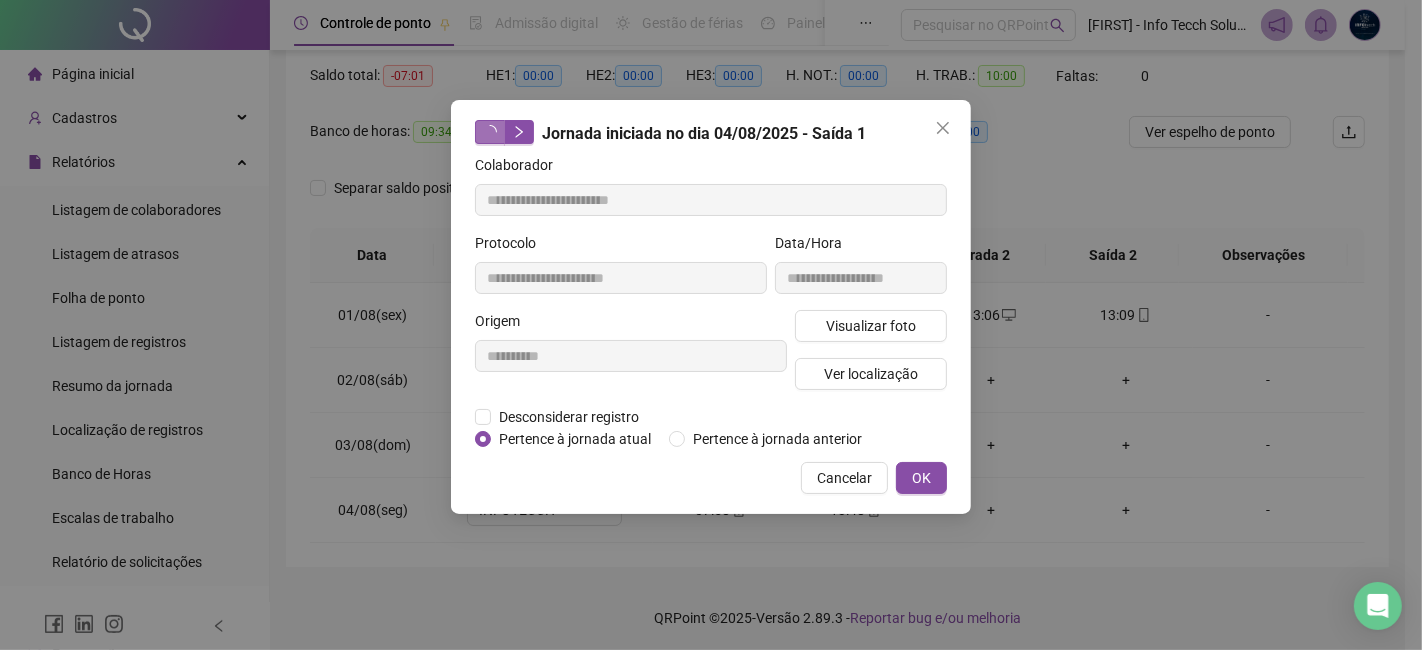 type on "**********" 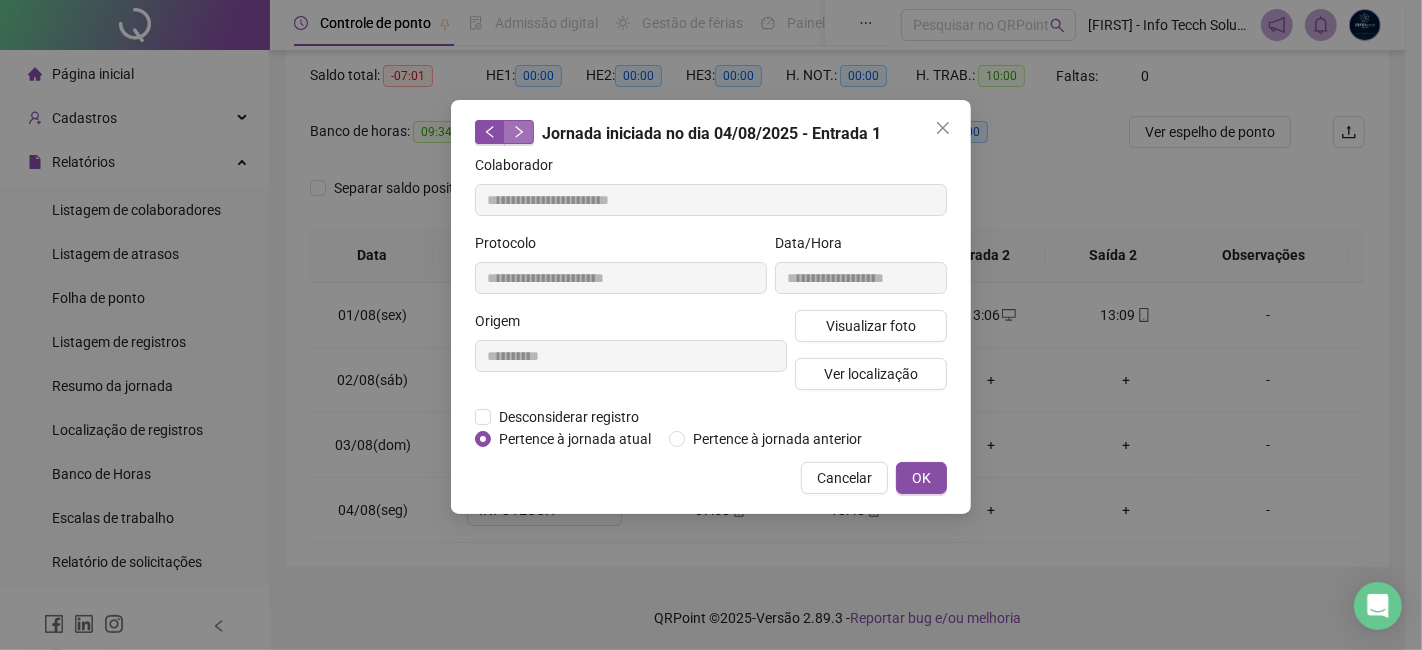 click 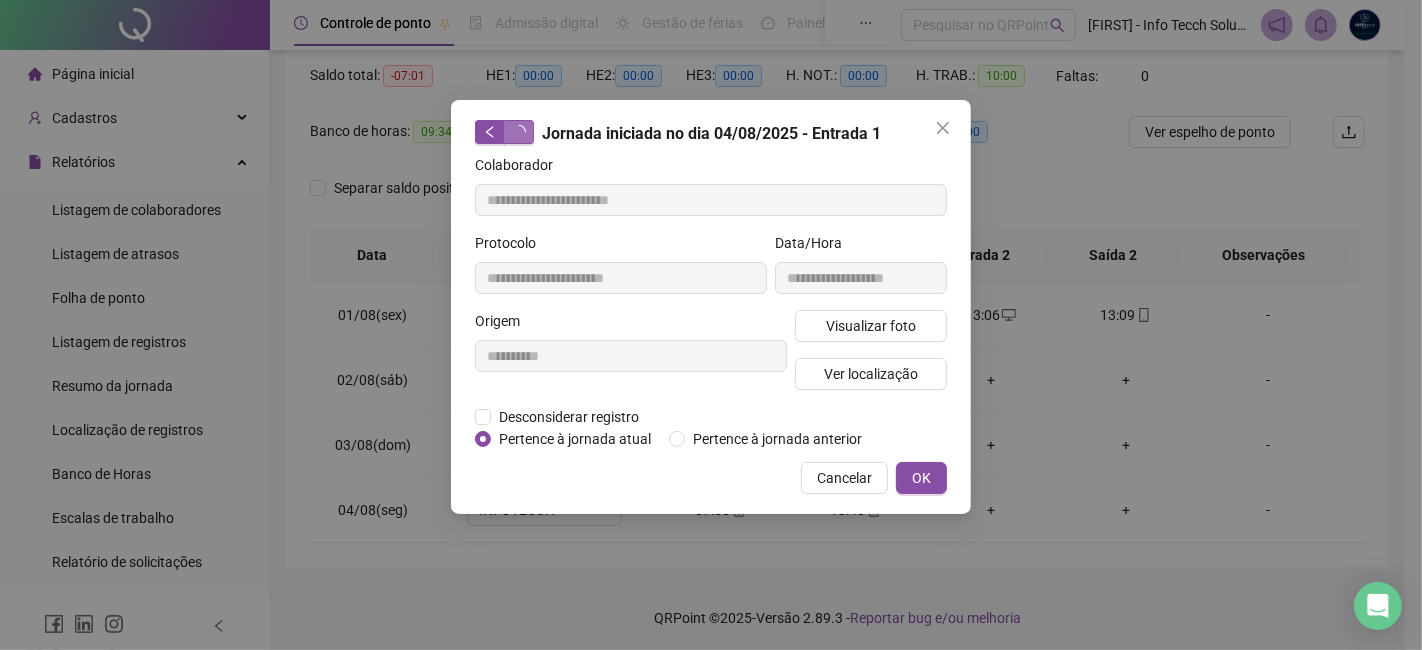 type on "**********" 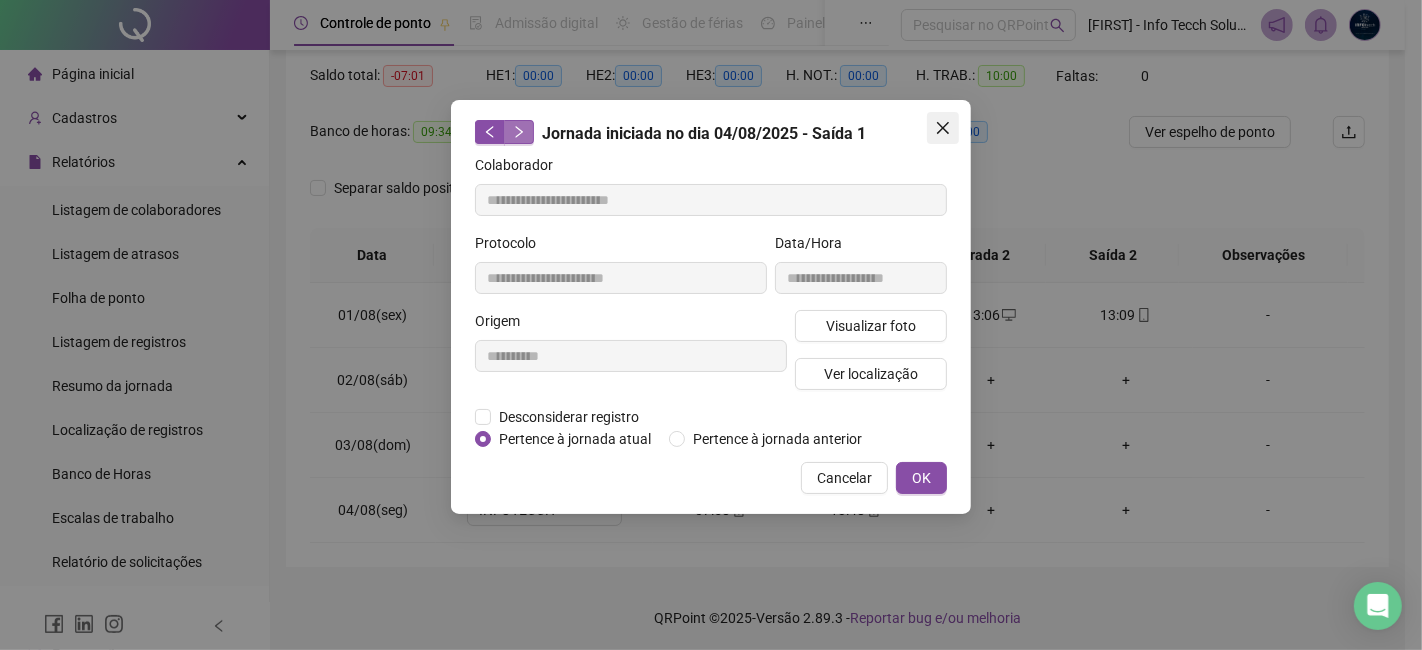 click 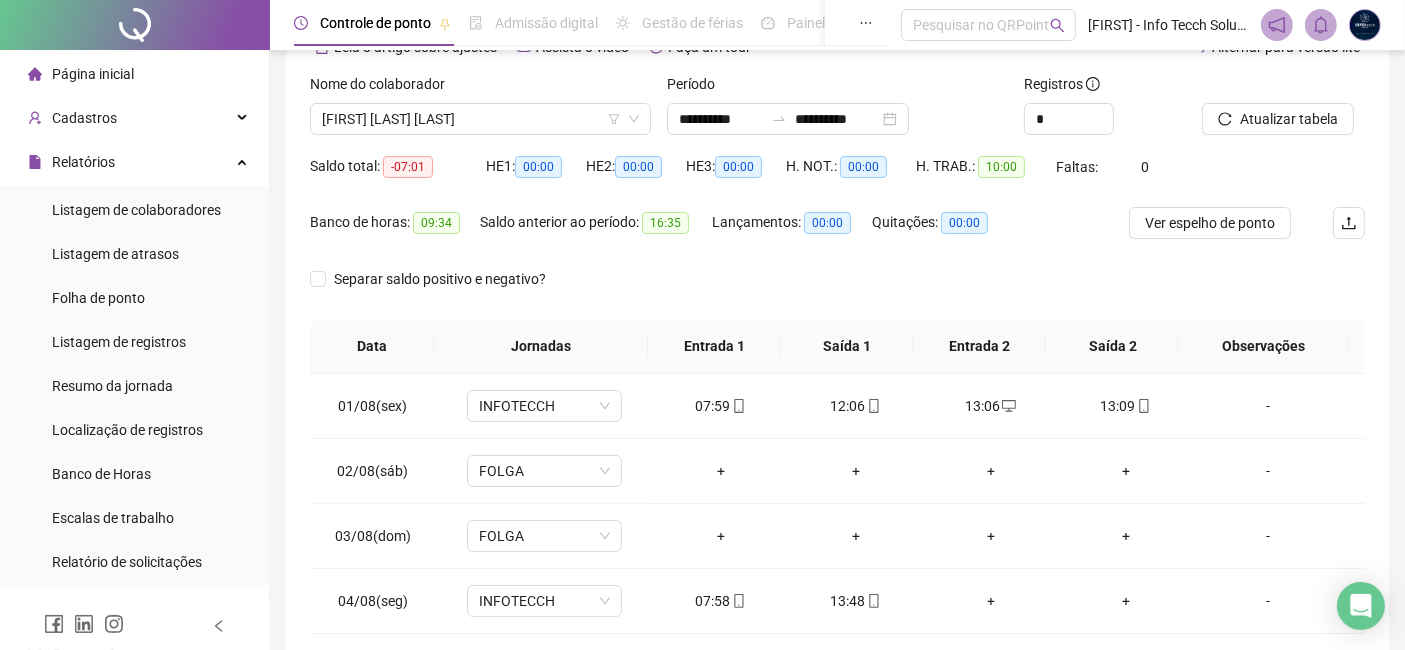 scroll, scrollTop: 202, scrollLeft: 0, axis: vertical 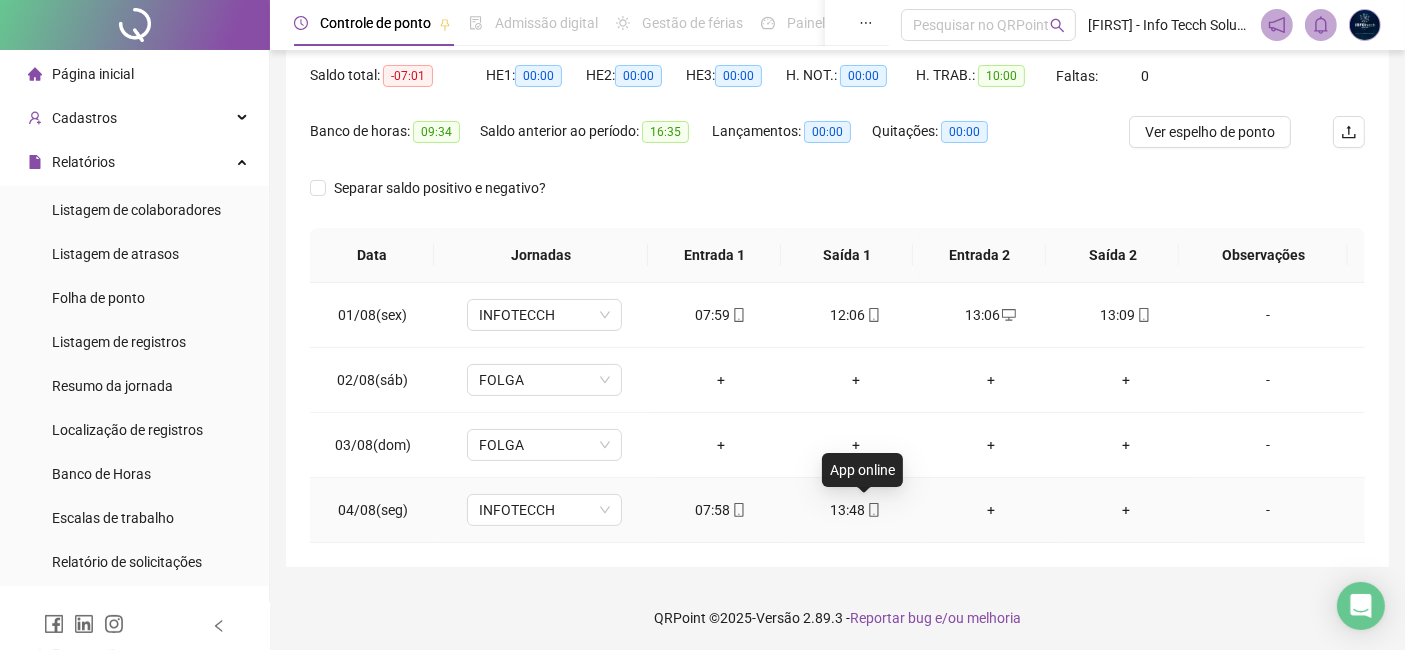 click 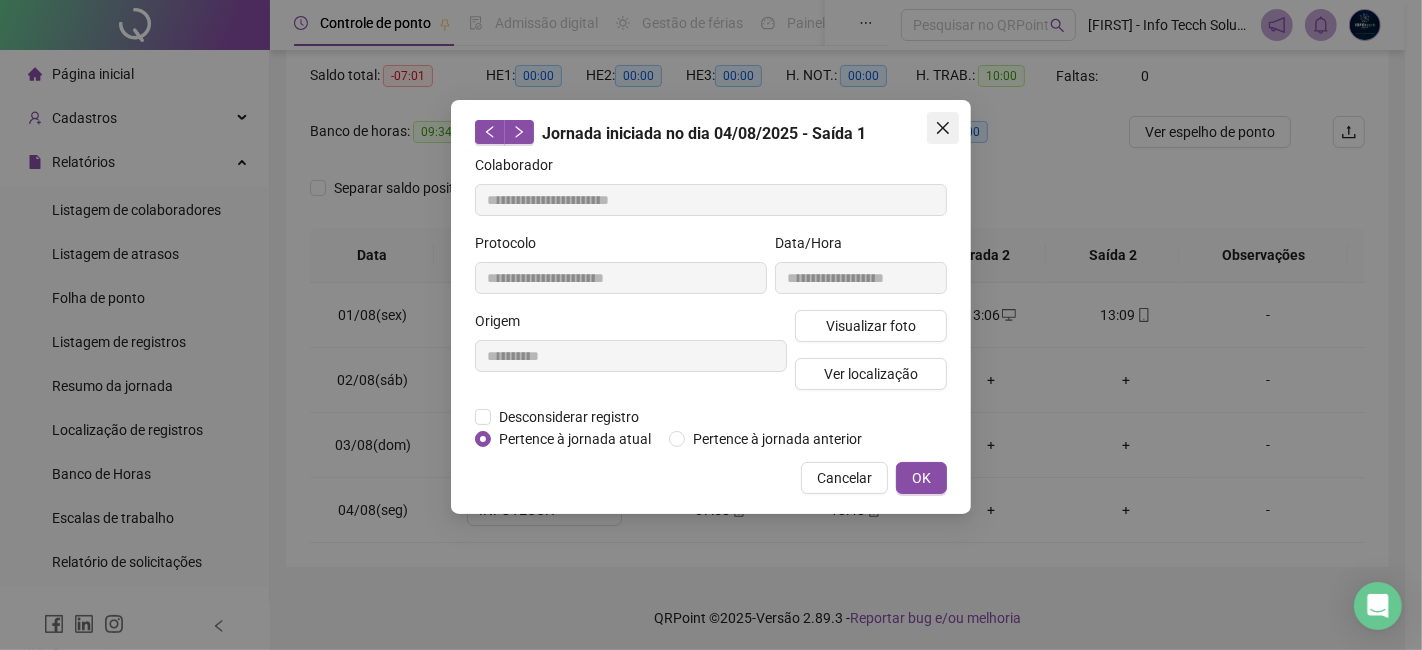 click 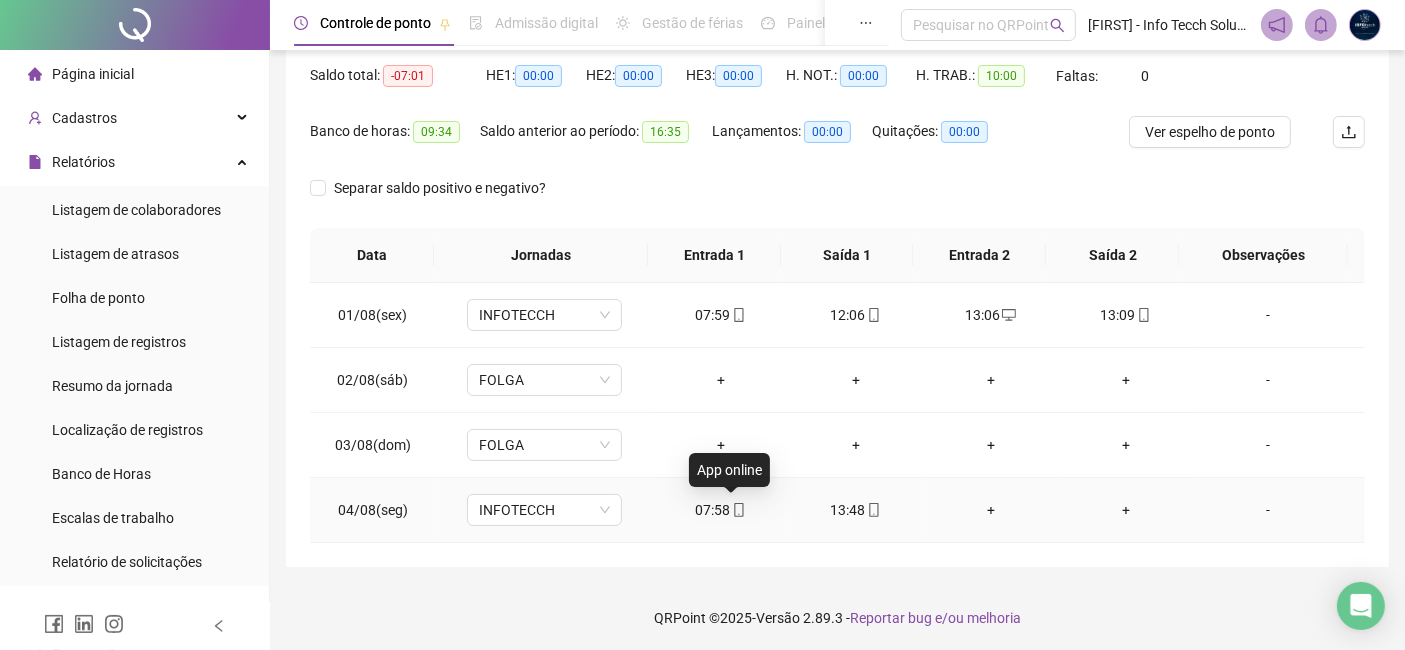 click at bounding box center [738, 510] 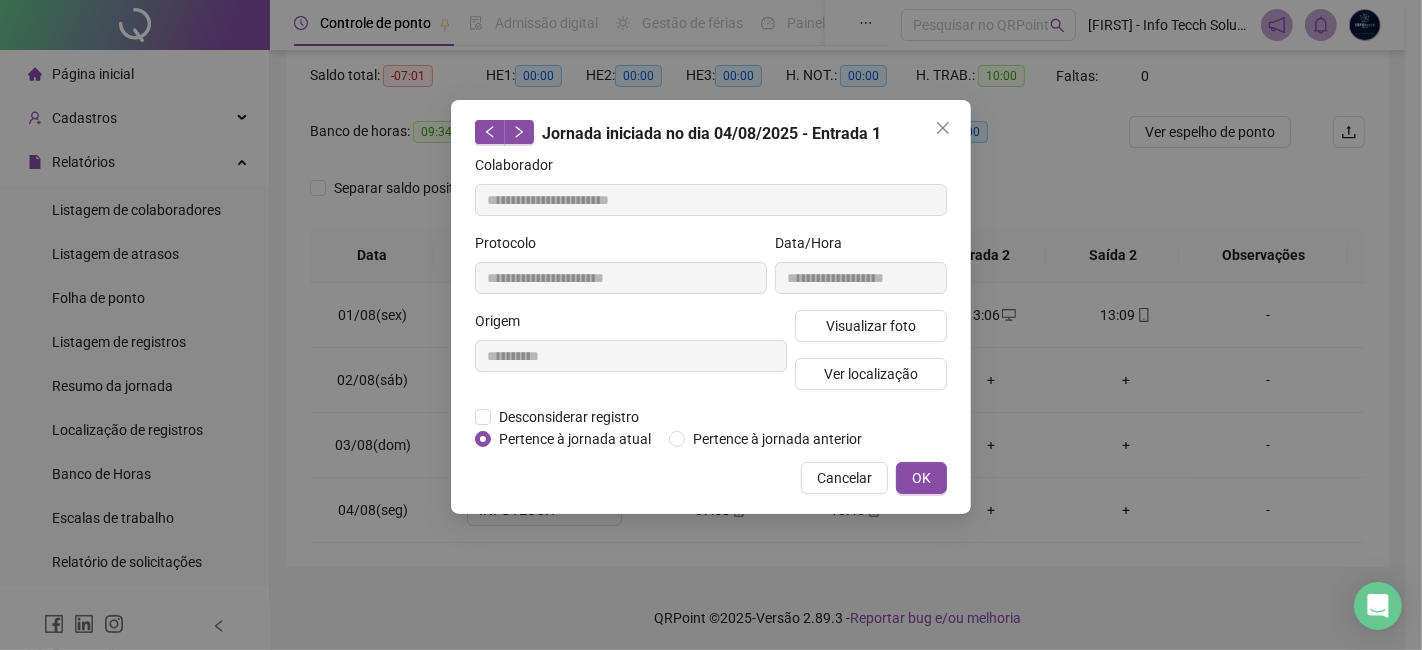 click on "**********" at bounding box center (711, 325) 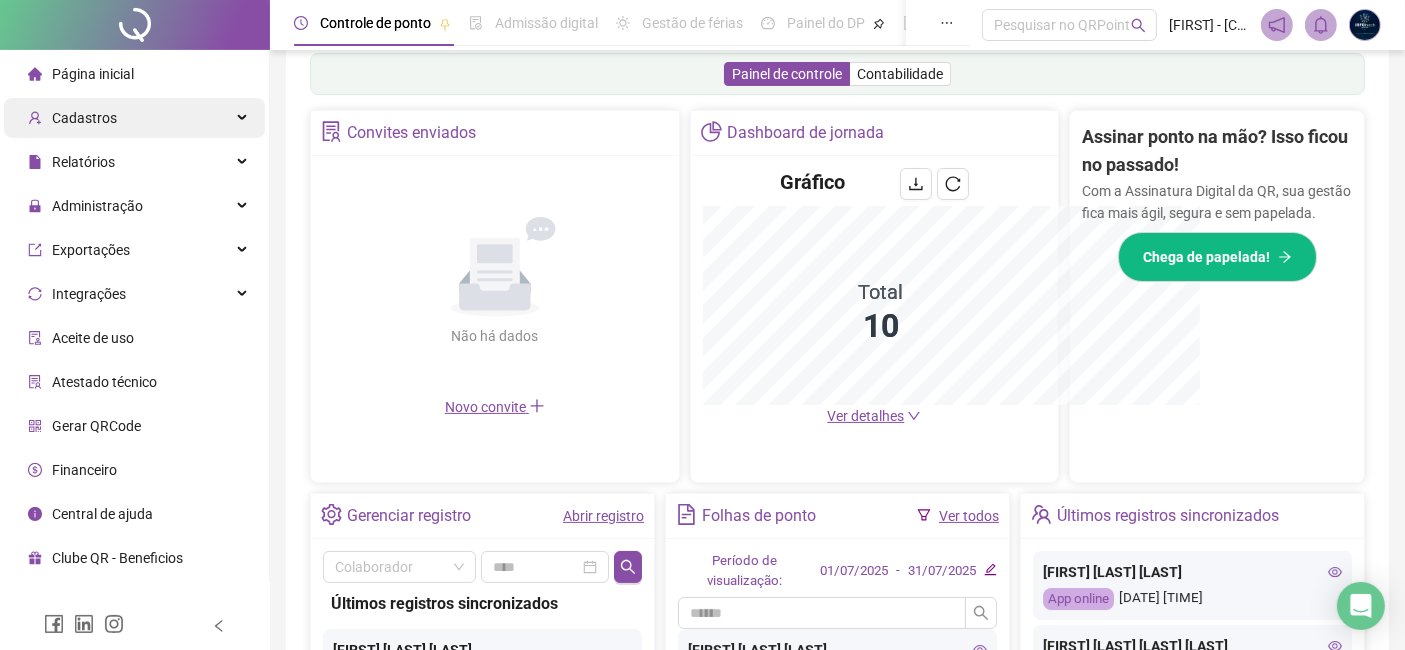scroll, scrollTop: 627, scrollLeft: 0, axis: vertical 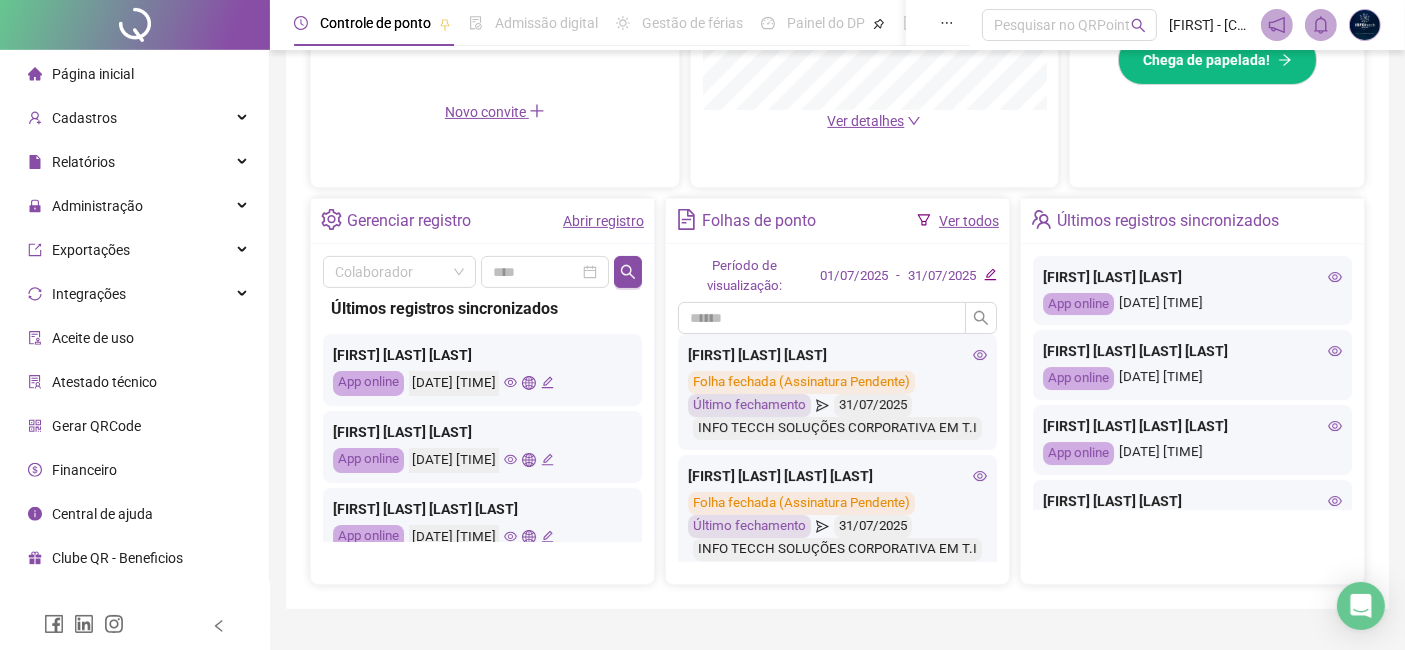 click at bounding box center (1365, 25) 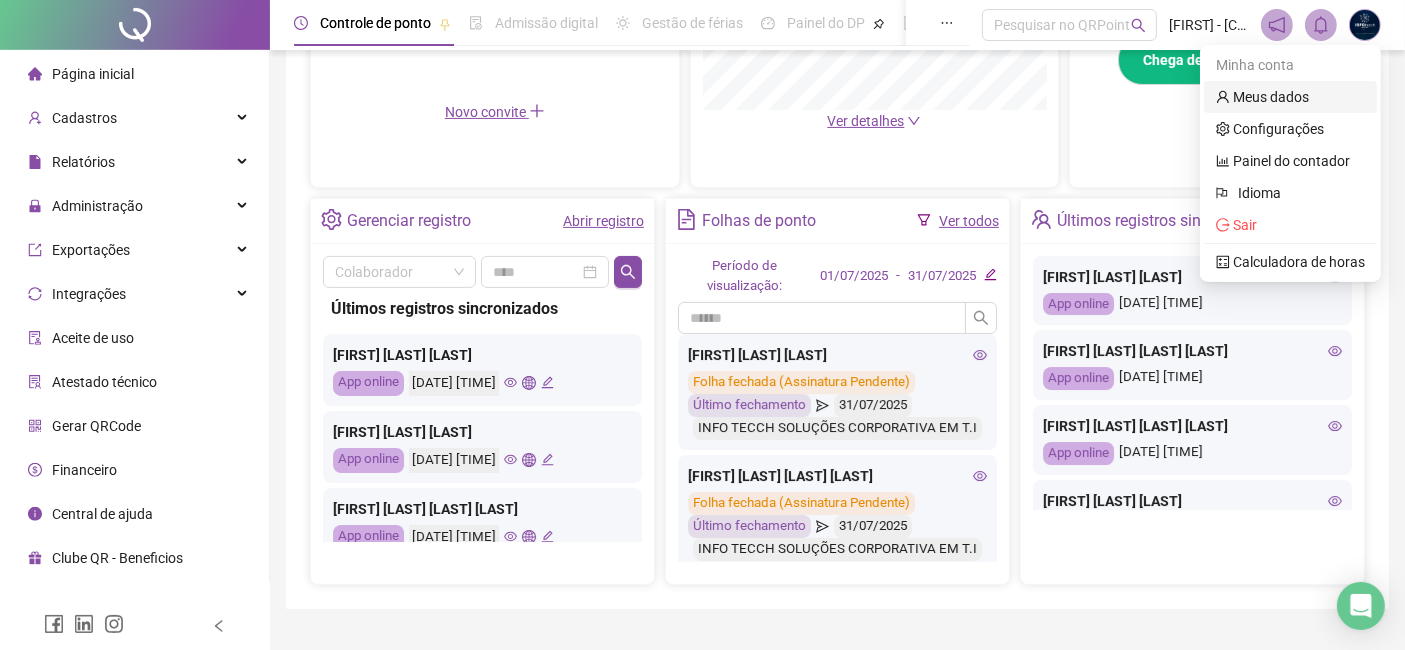 click on "Meus dados" at bounding box center (1262, 97) 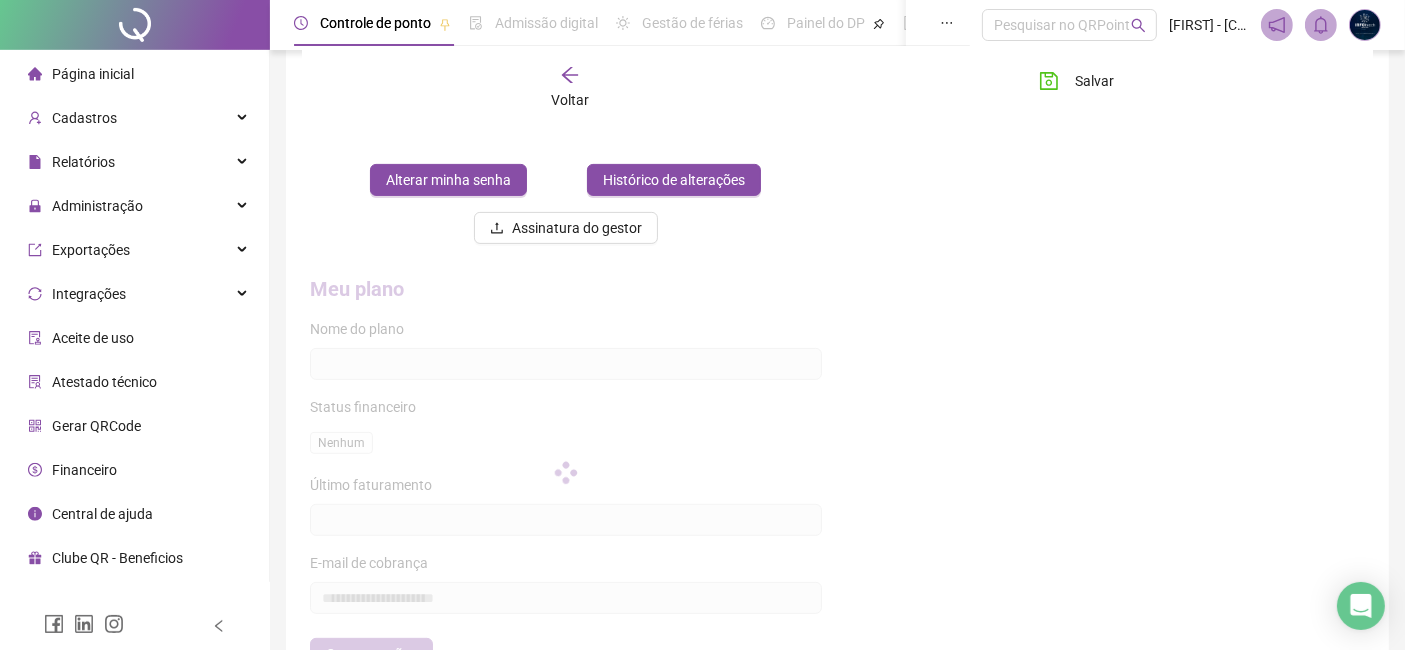 type on "*********" 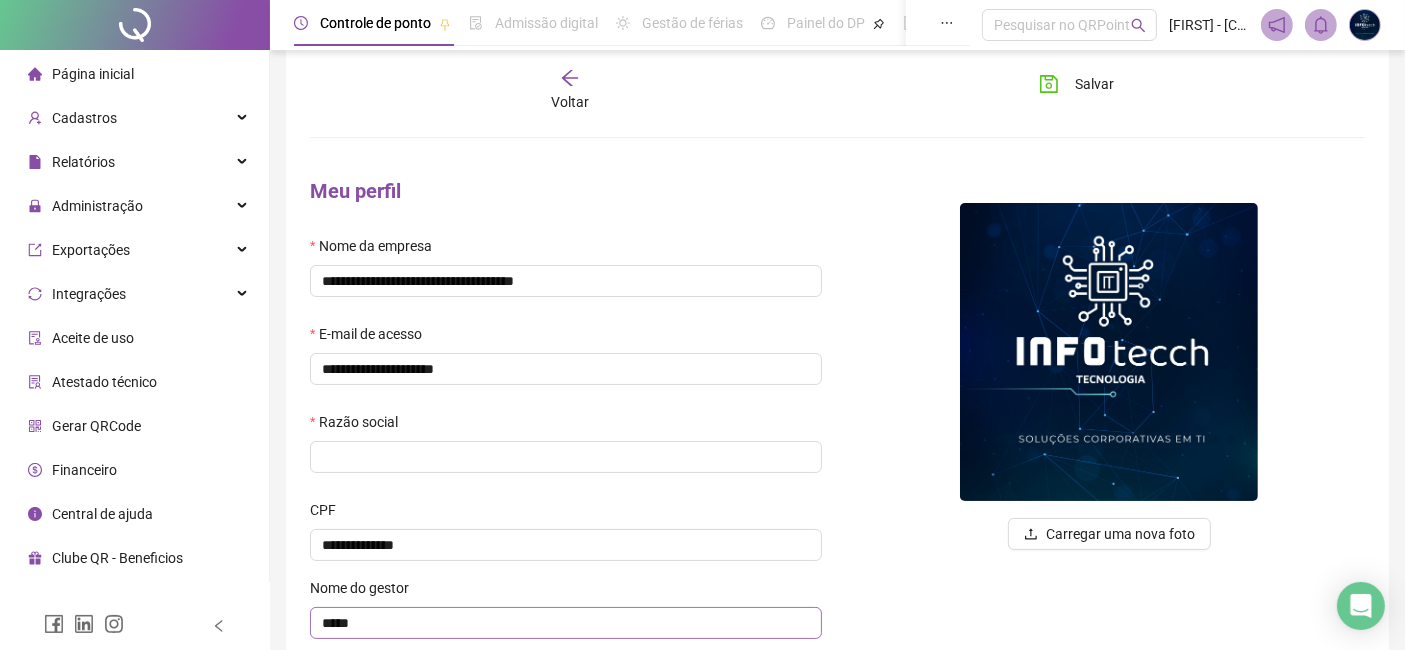 scroll, scrollTop: 0, scrollLeft: 0, axis: both 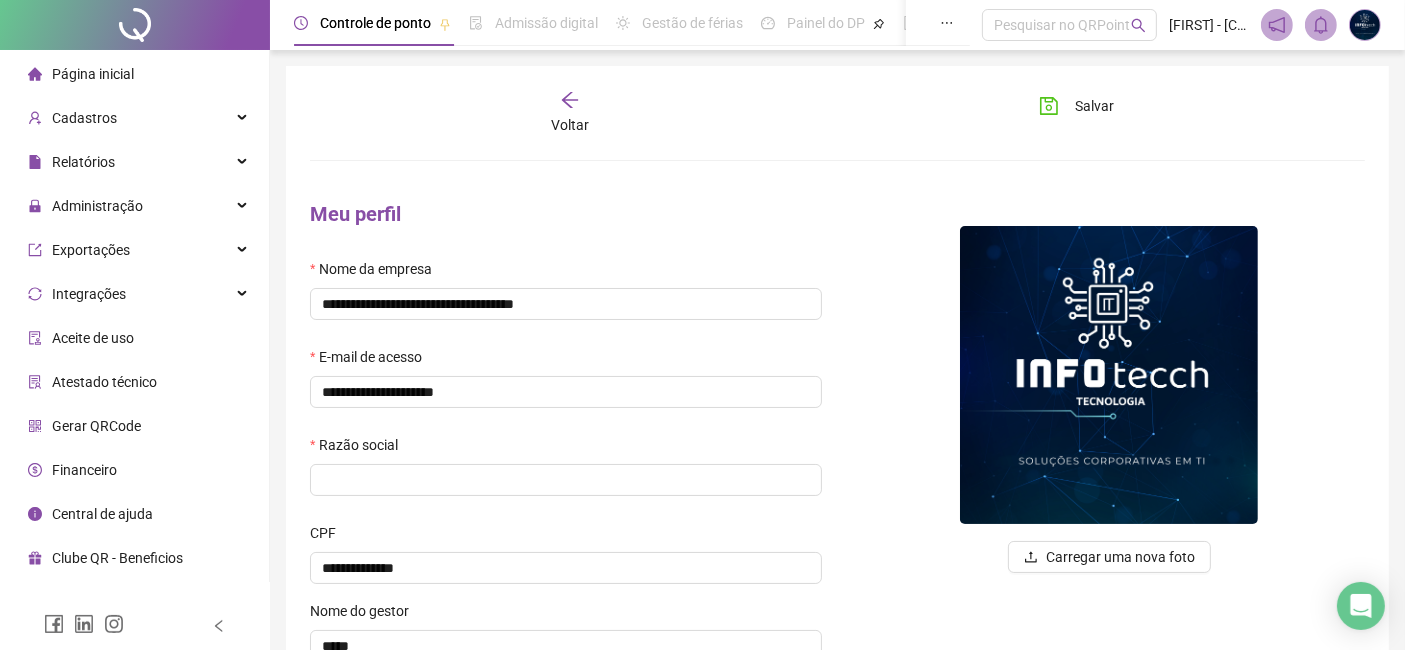 click on "**********" at bounding box center [837, 694] 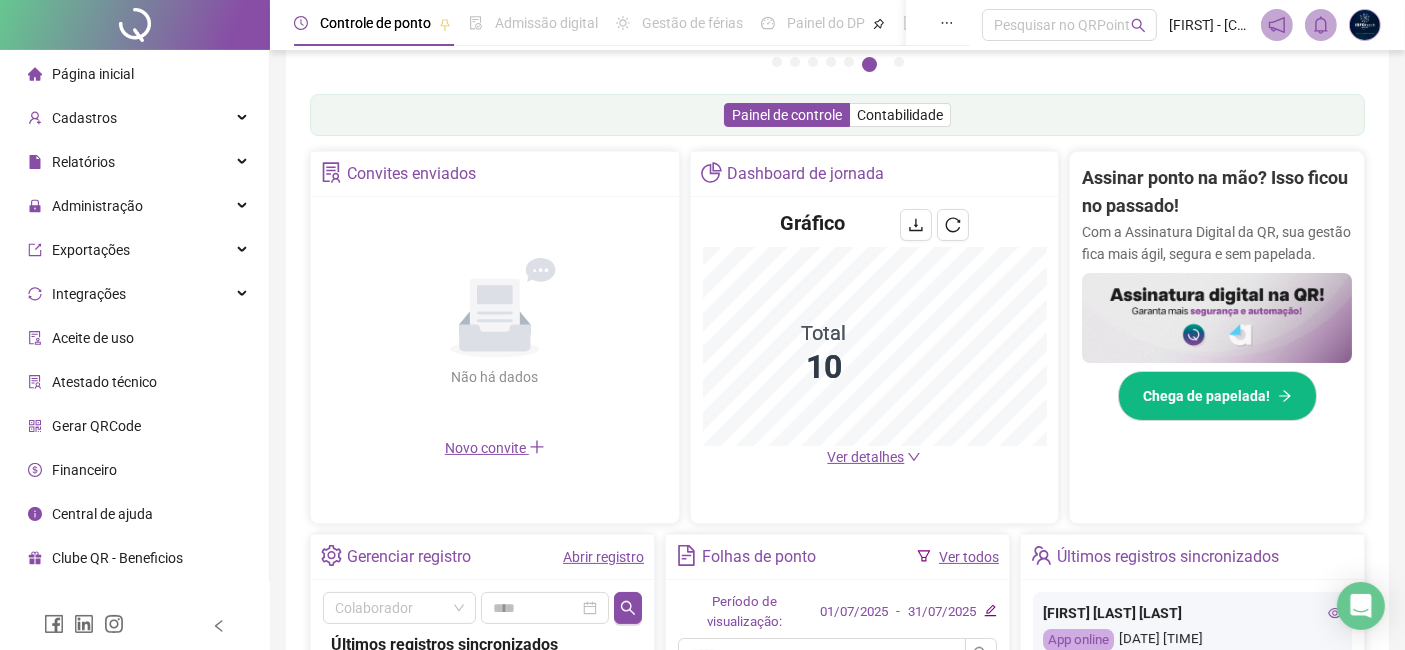 scroll, scrollTop: 282, scrollLeft: 0, axis: vertical 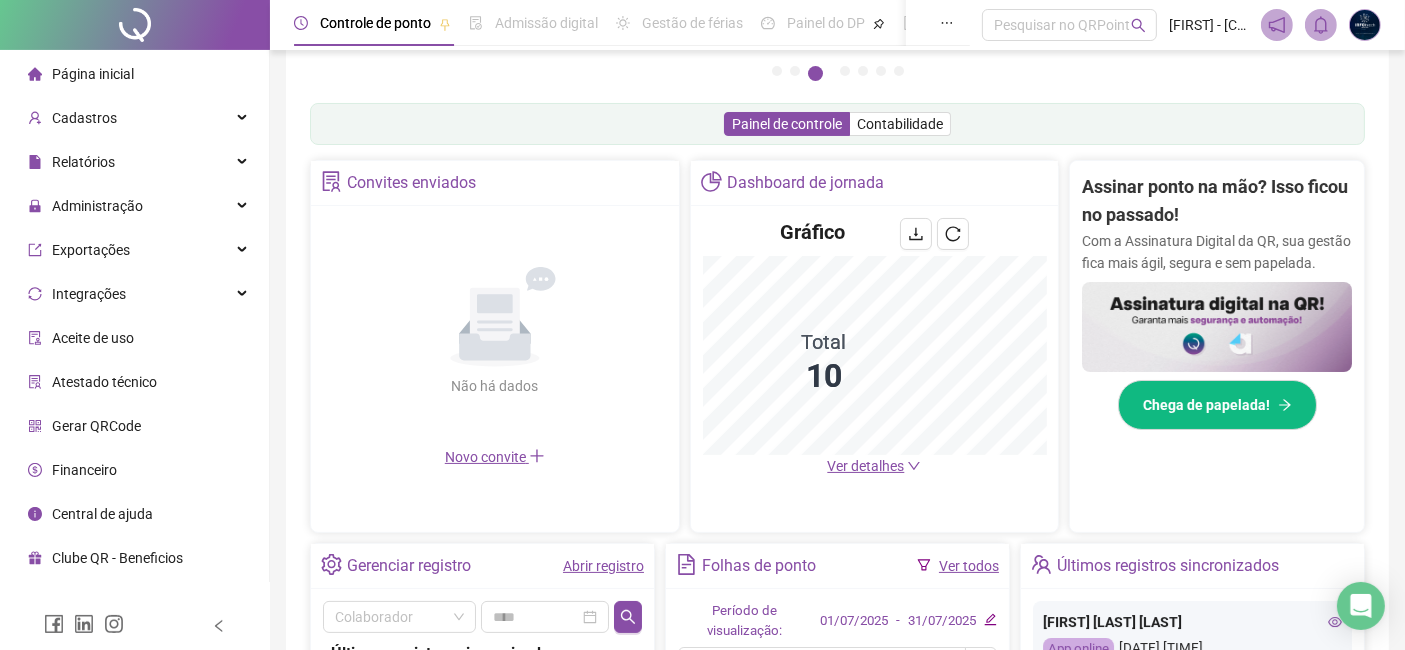 click on "Dashboard de jornada Gráfico Total 10 Ver detalhes" at bounding box center (875, 346) 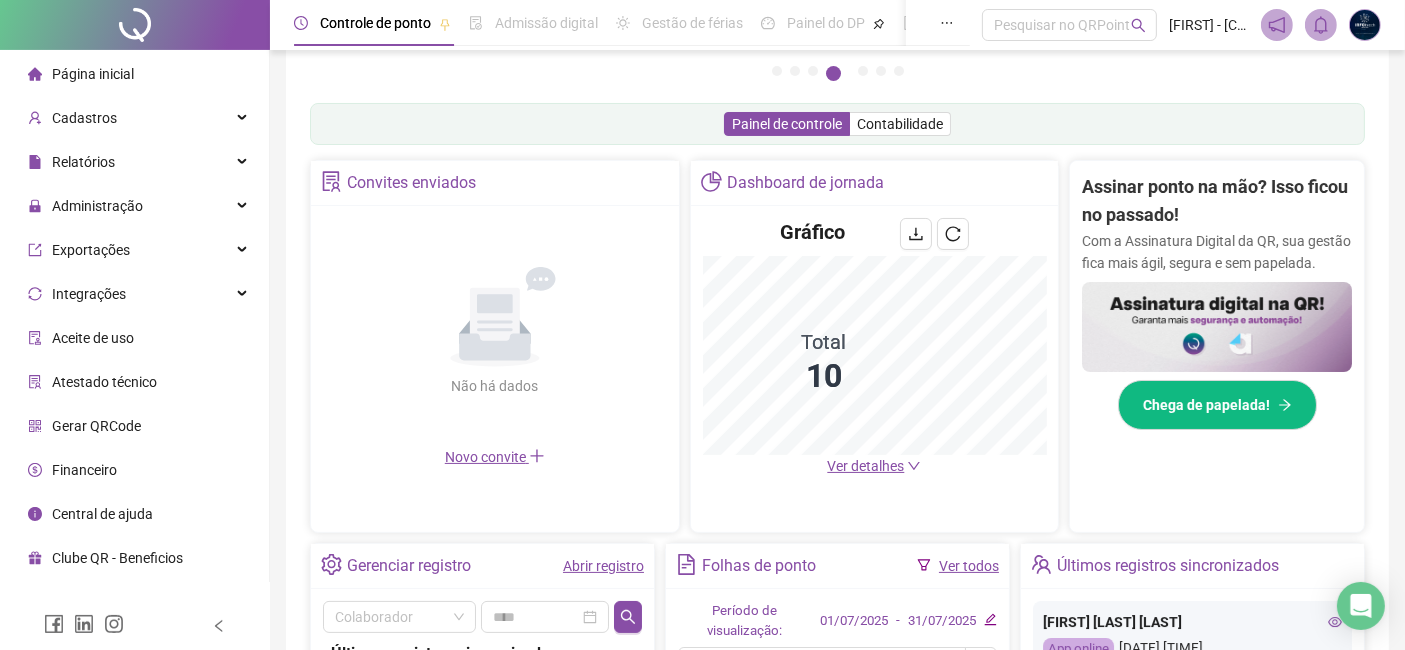 click on "Ver detalhes" at bounding box center [865, 466] 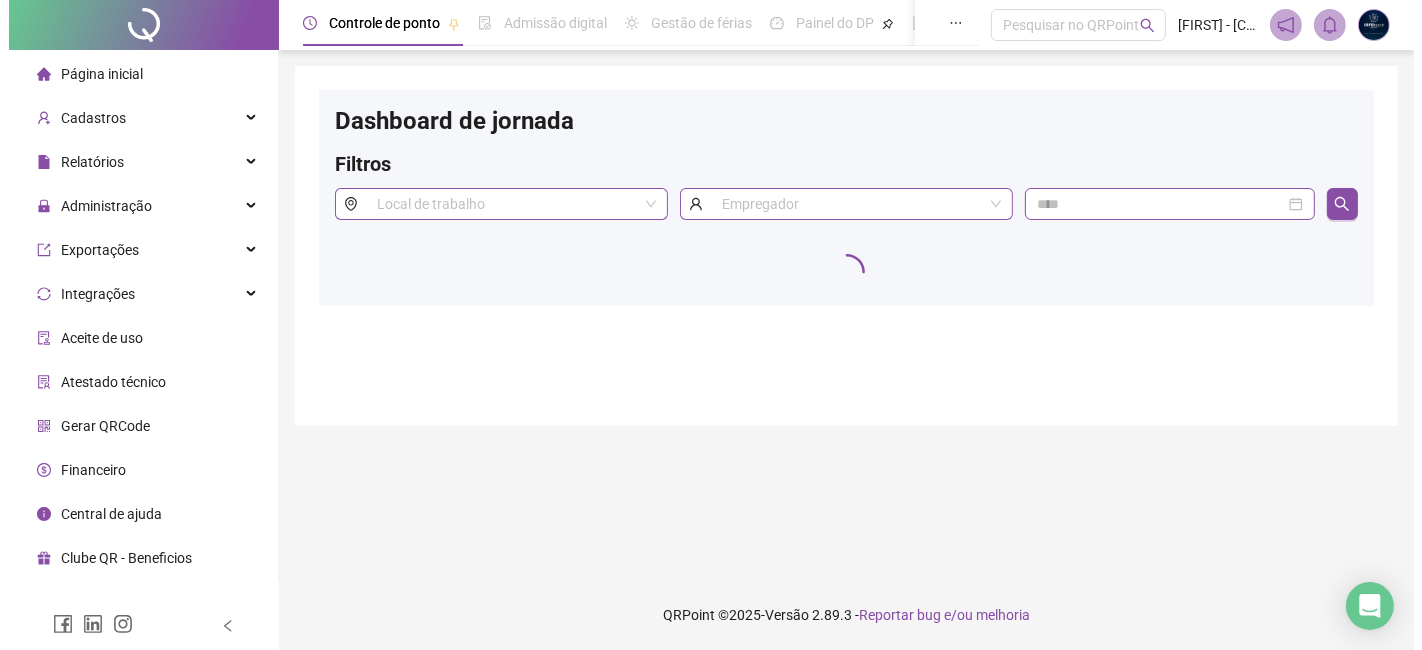 scroll, scrollTop: 0, scrollLeft: 0, axis: both 